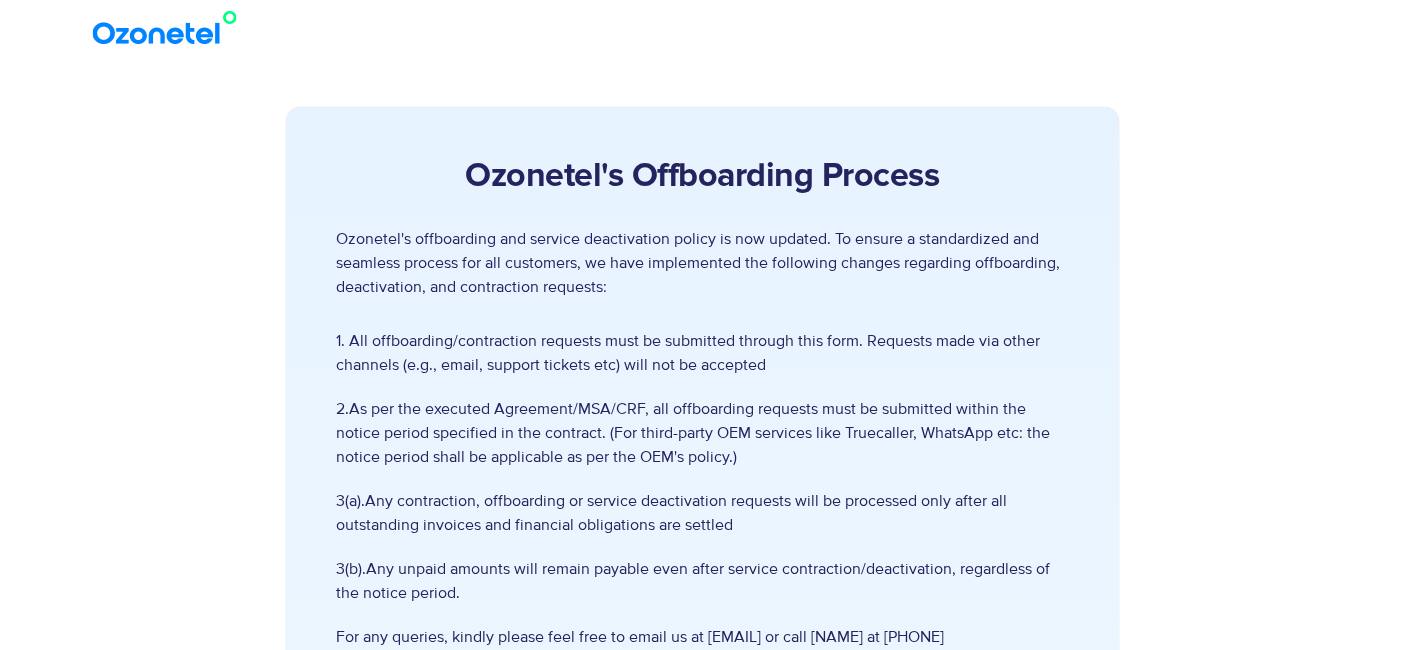 scroll, scrollTop: 1966, scrollLeft: 0, axis: vertical 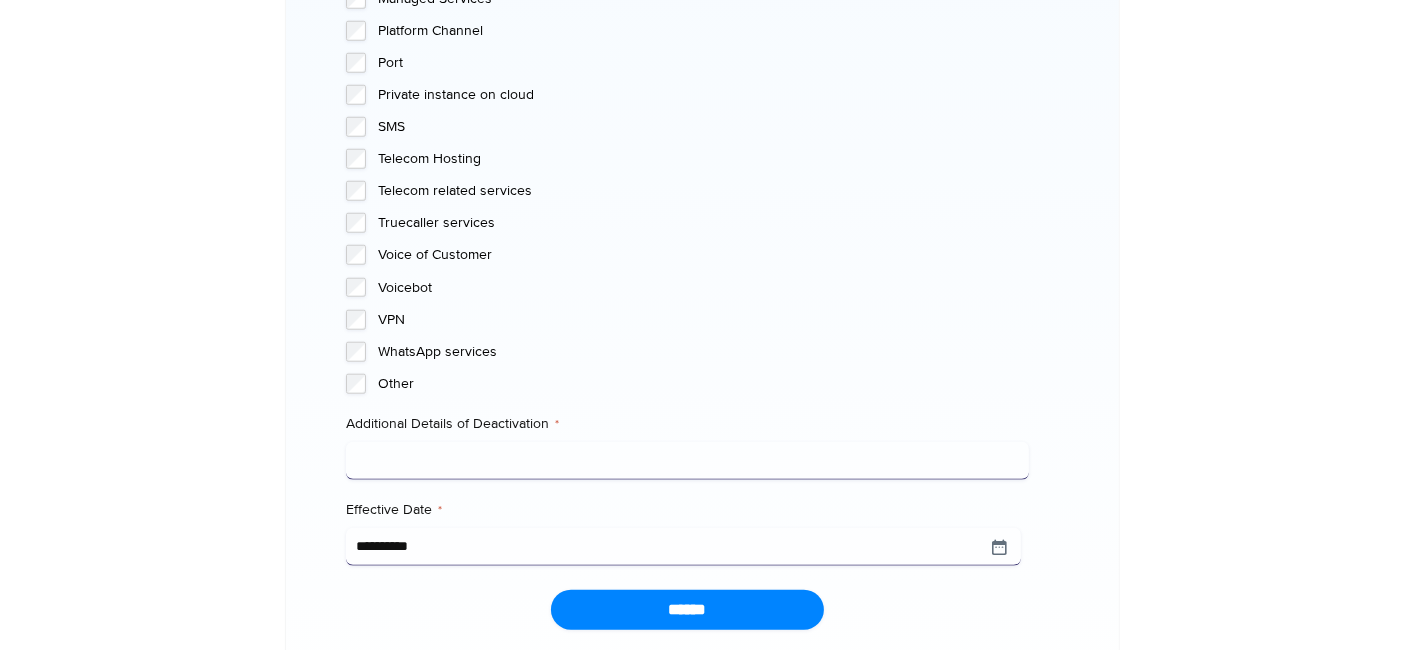click on "Additional Details of Deactivation *" at bounding box center [687, 461] 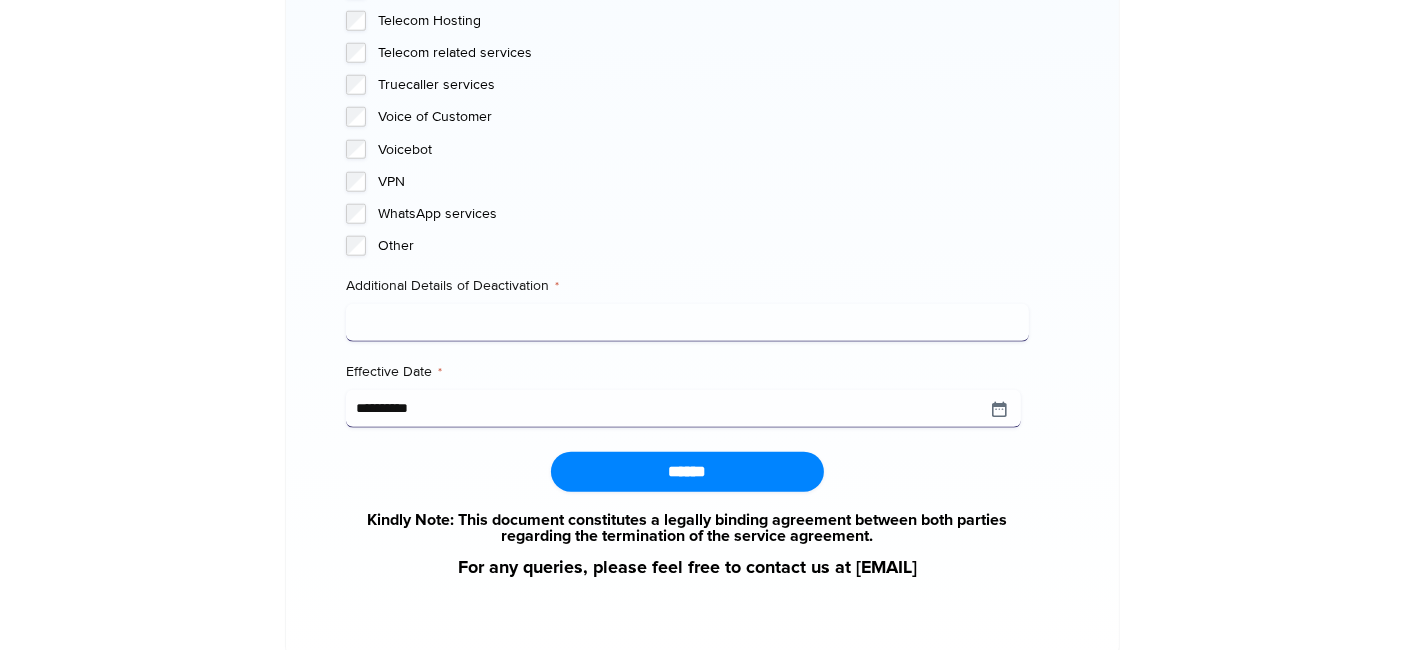 scroll, scrollTop: 2181, scrollLeft: 0, axis: vertical 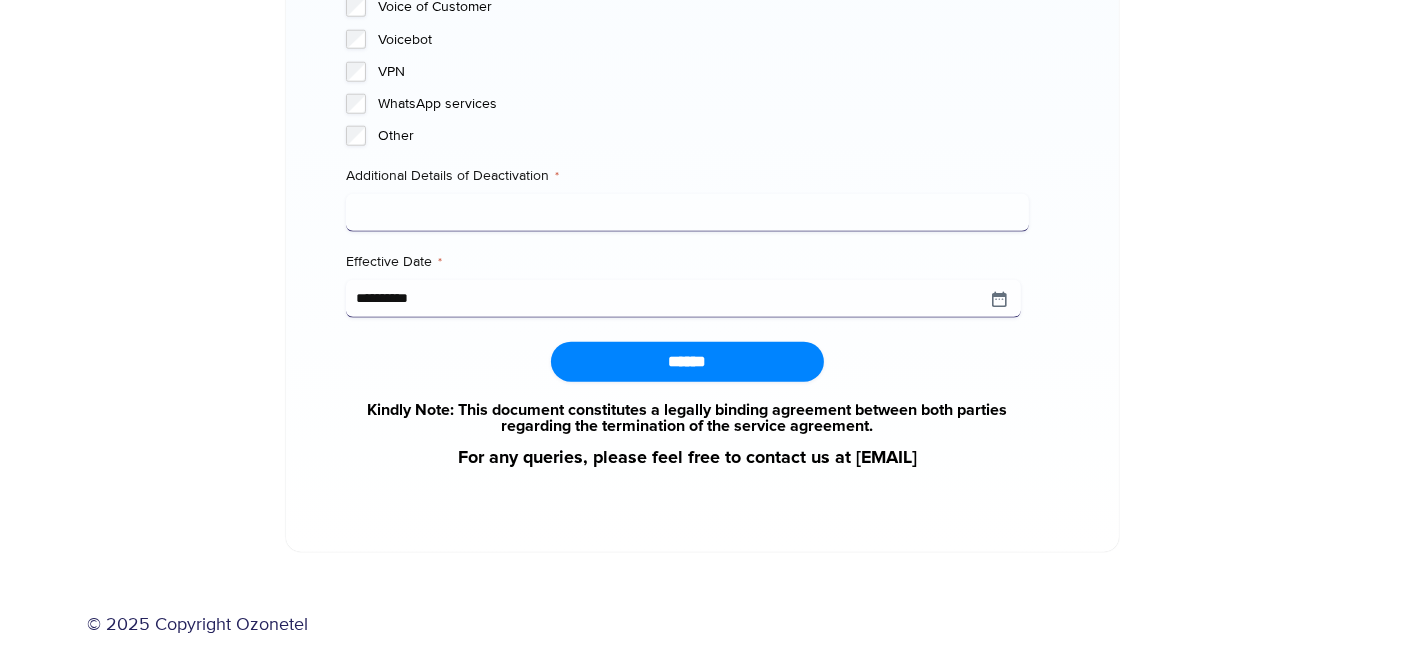 click on "Additional Details of Deactivation *" at bounding box center [687, 213] 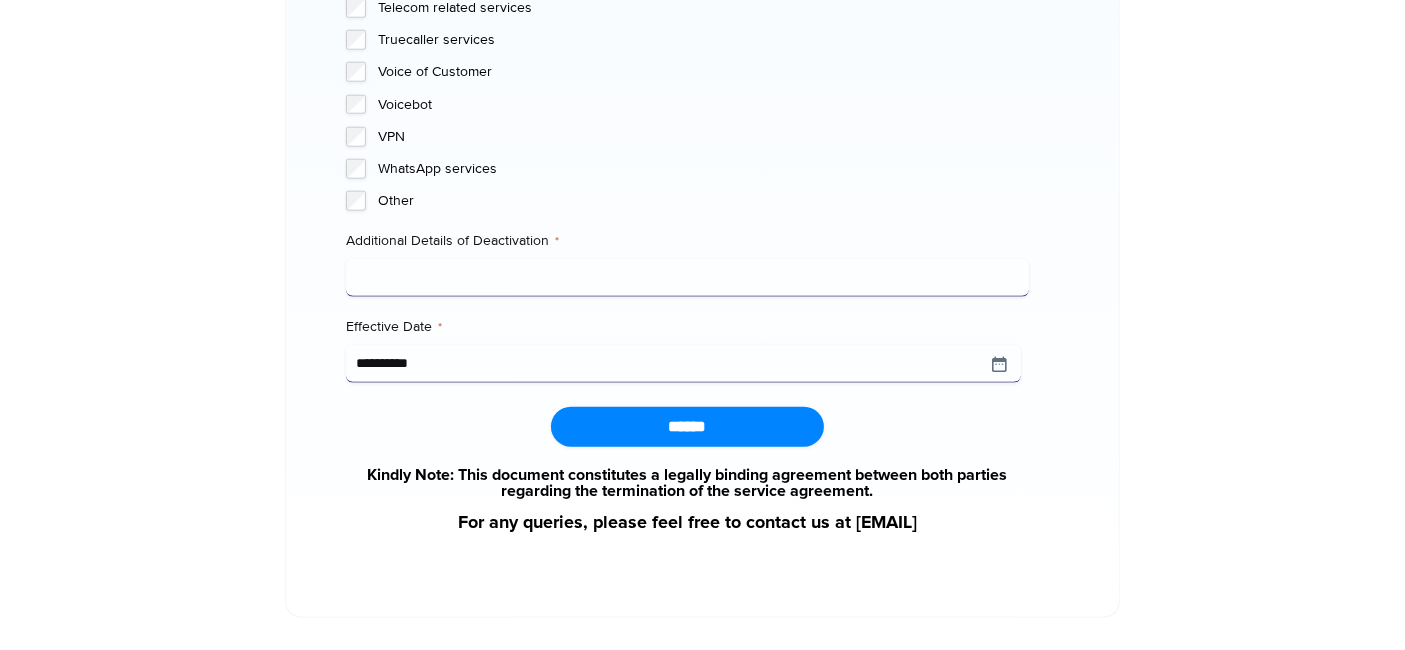 scroll, scrollTop: 2181, scrollLeft: 0, axis: vertical 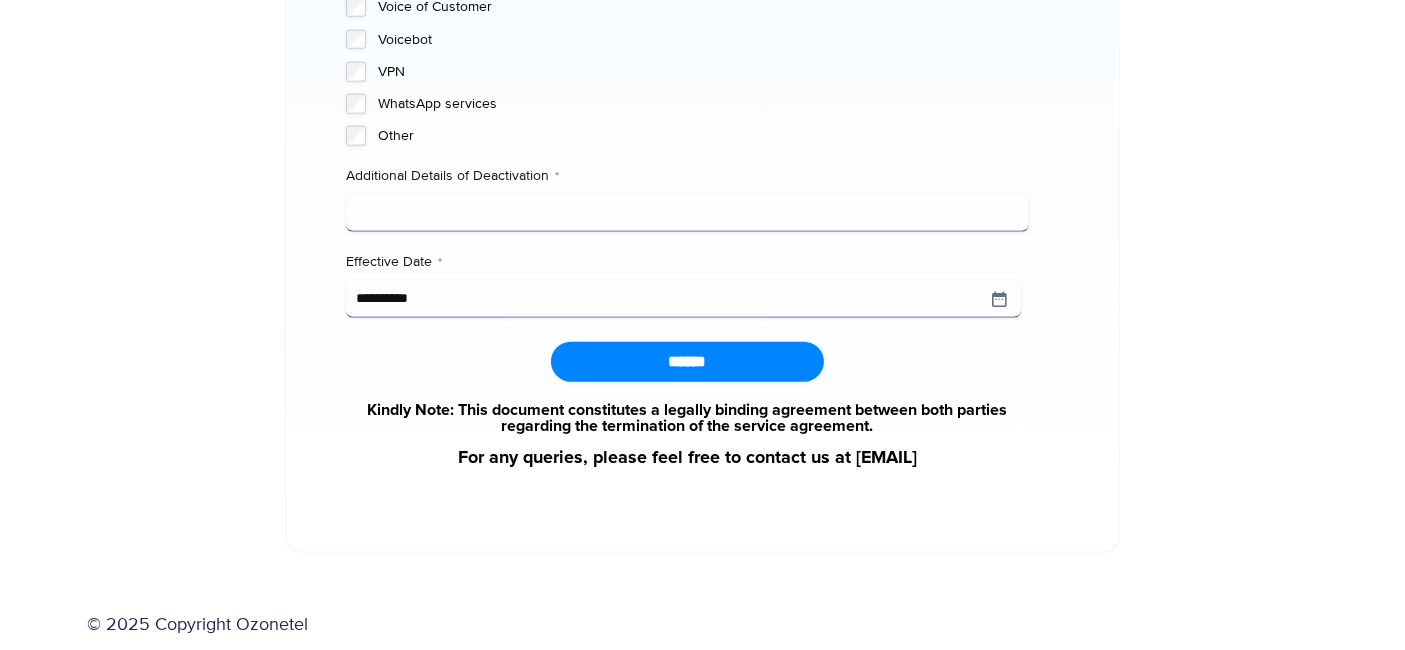 paste on "**" 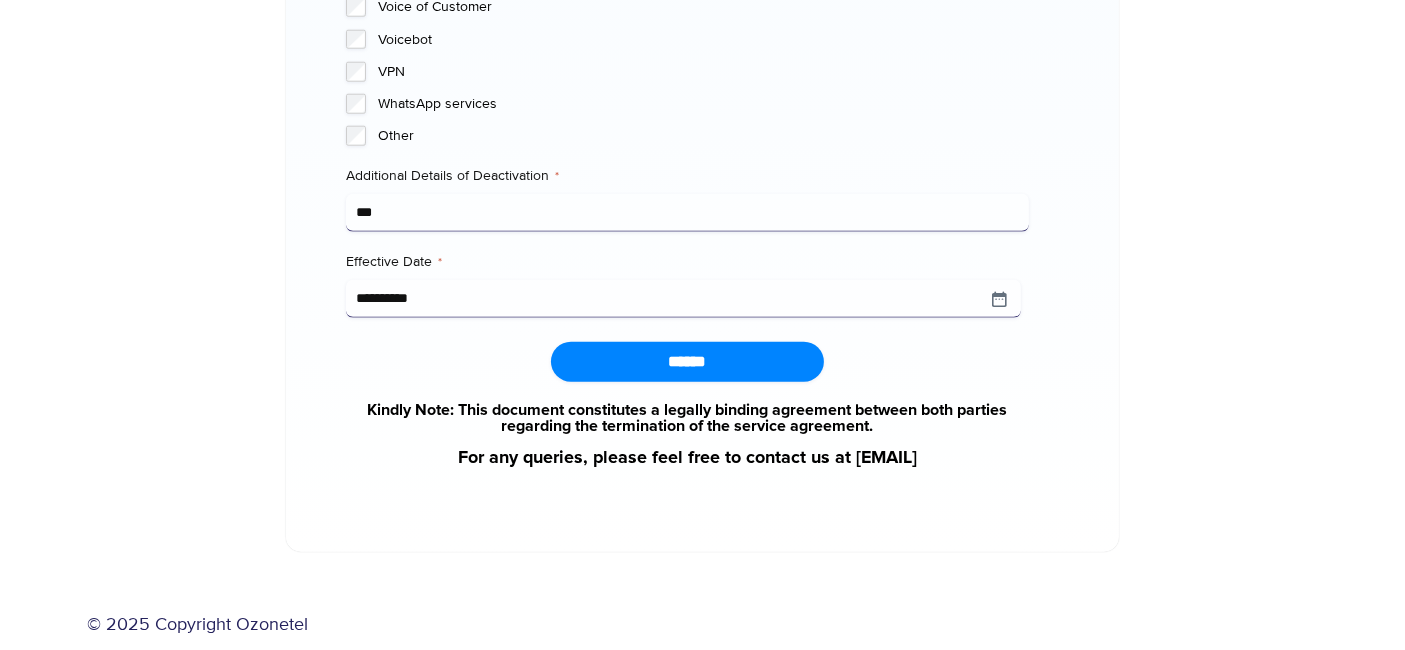 click on "Additional Details of Deactivation *" at bounding box center [687, 176] 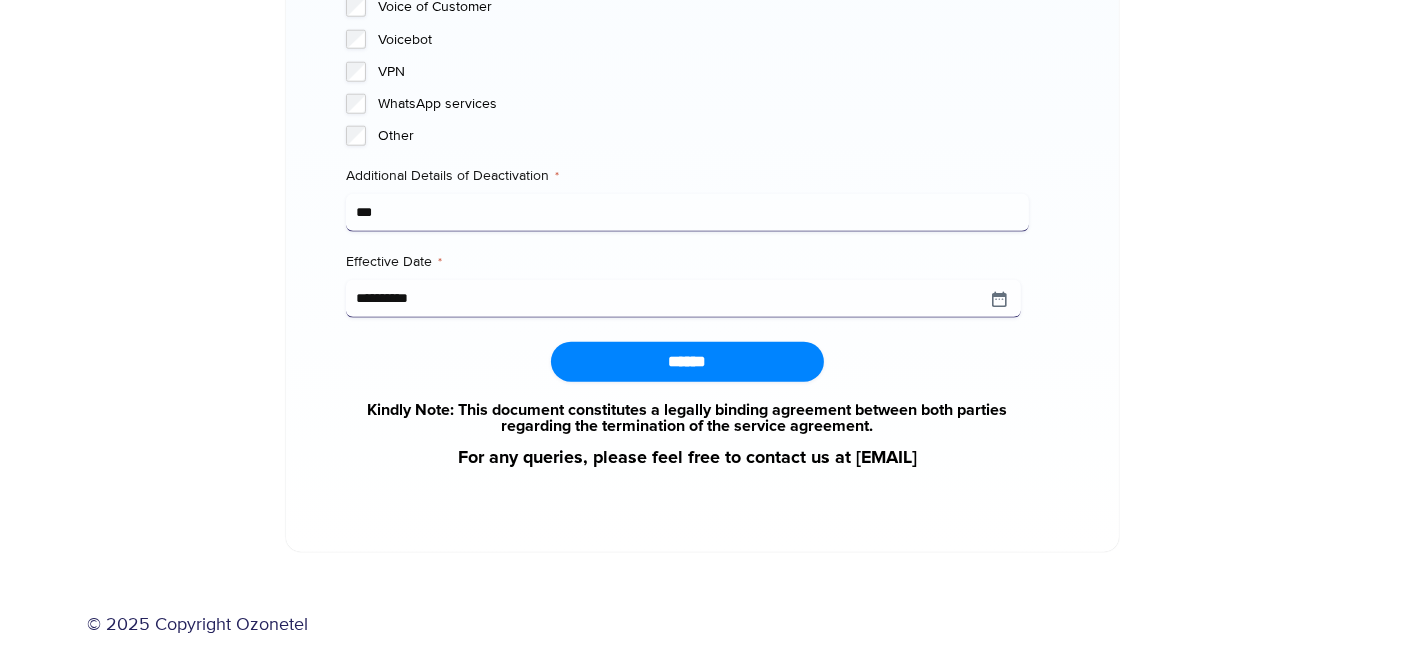 click on "**" at bounding box center (687, 213) 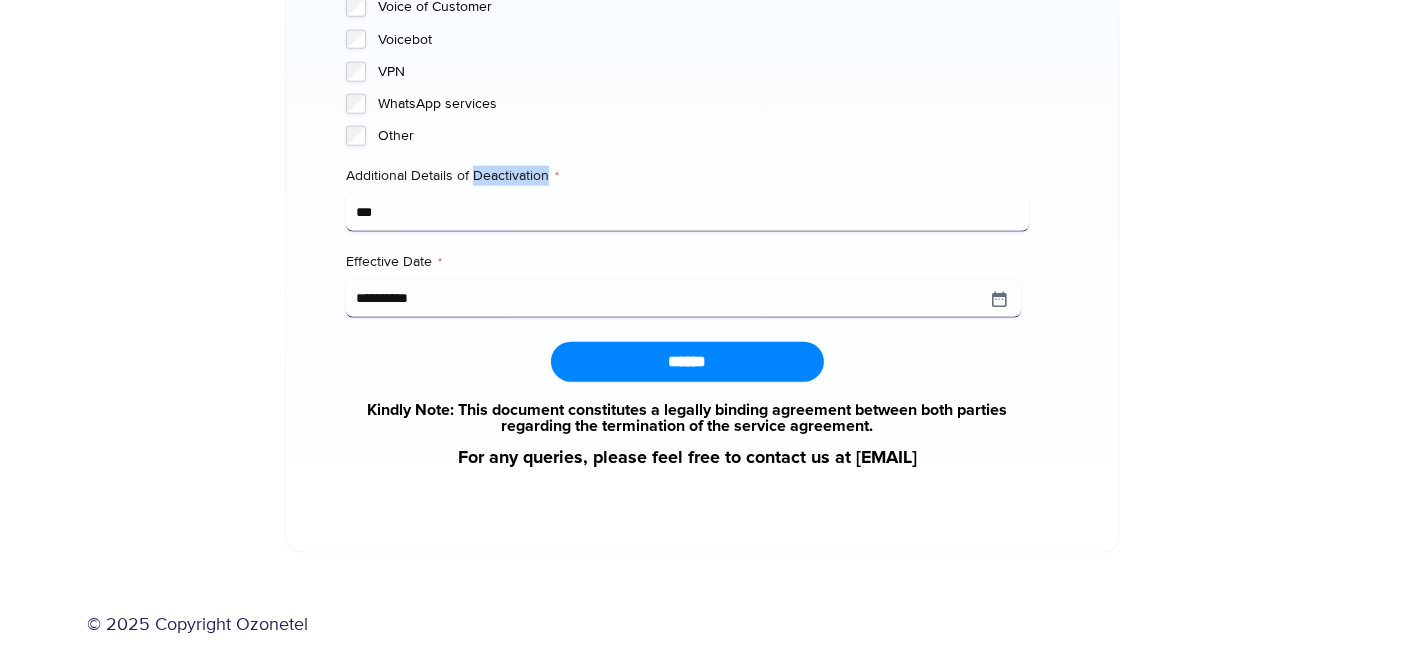 click on "Additional Details of Deactivation *" at bounding box center (687, 176) 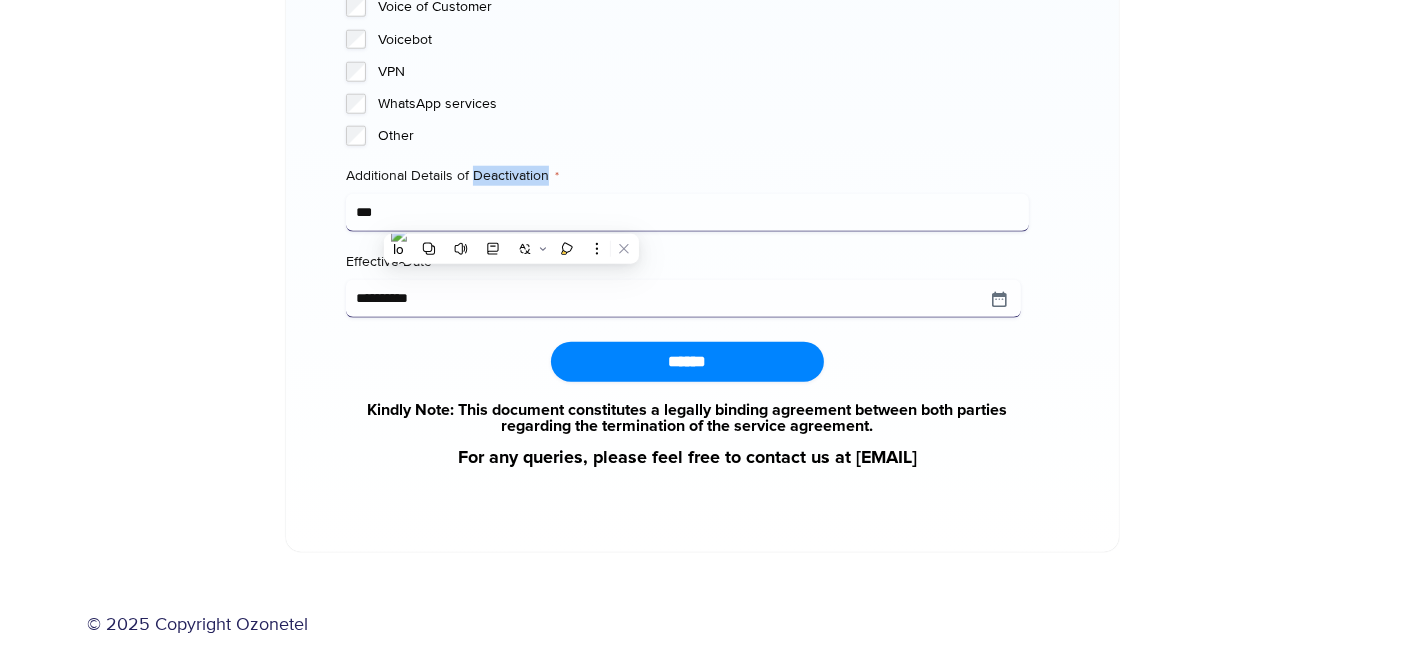 copy on "Deactivation" 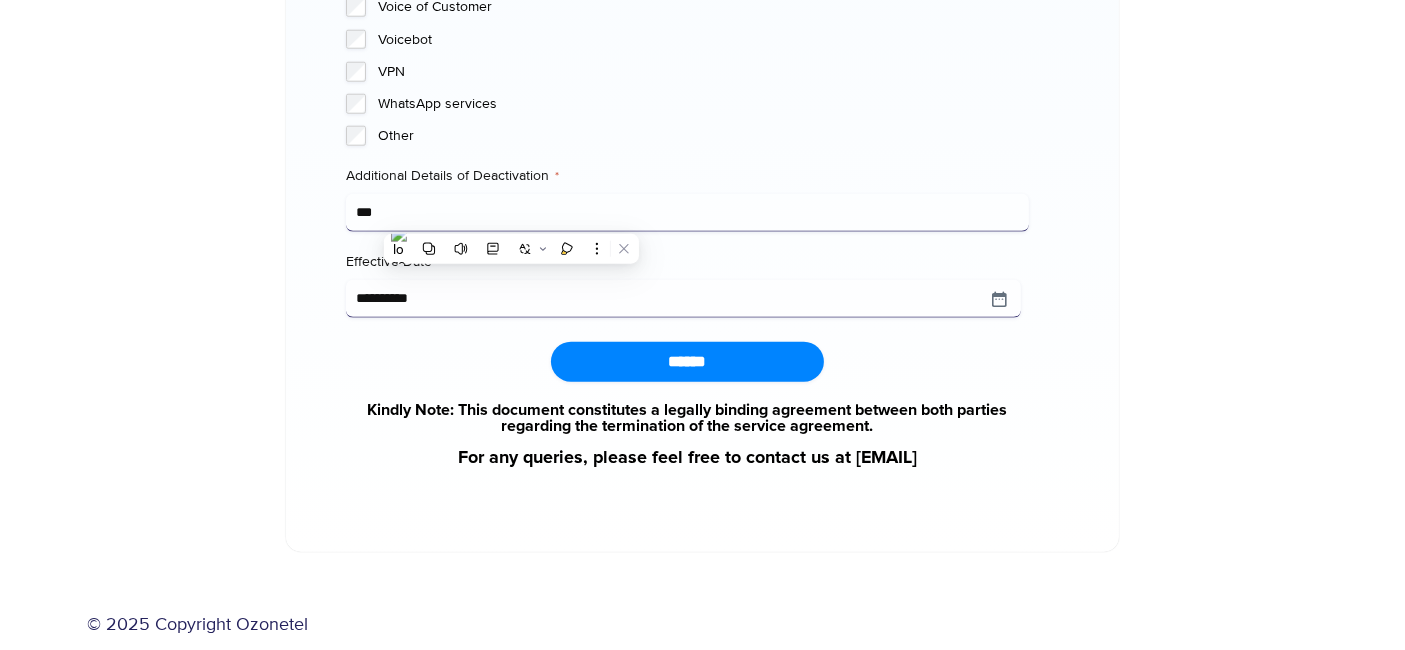 click on "**" at bounding box center [687, 213] 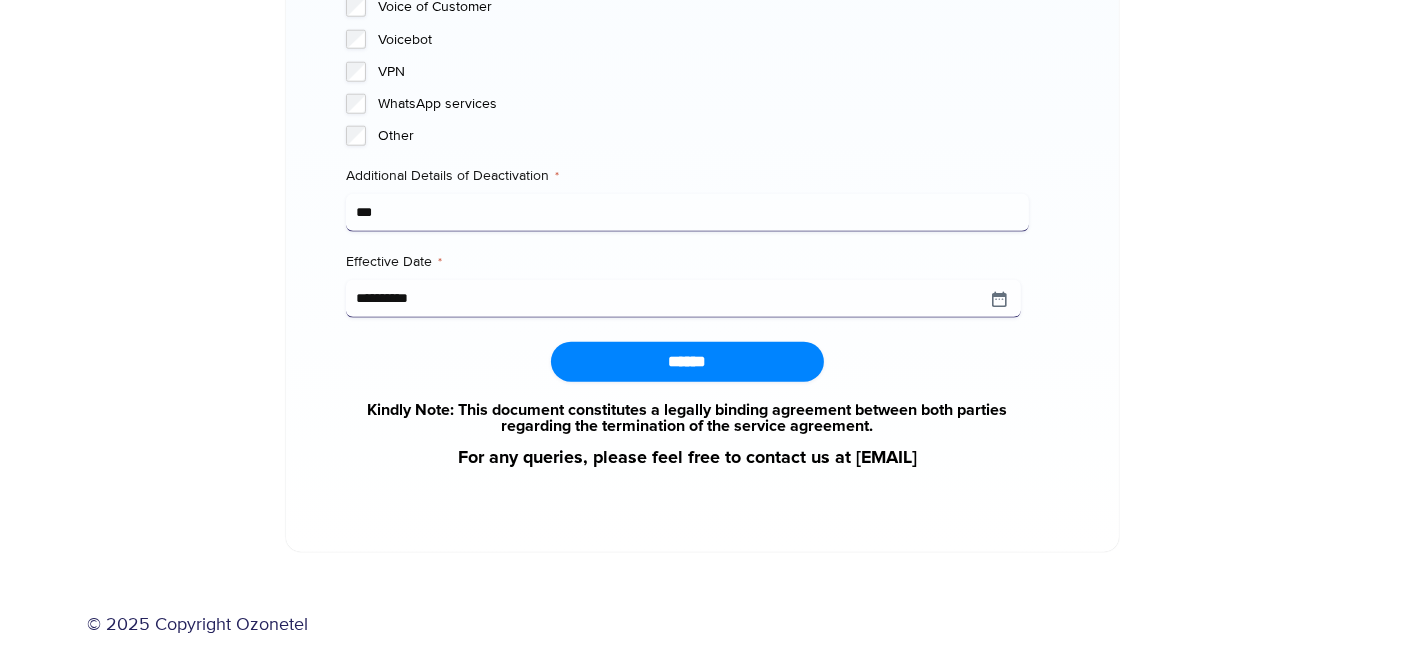 paste on "**********" 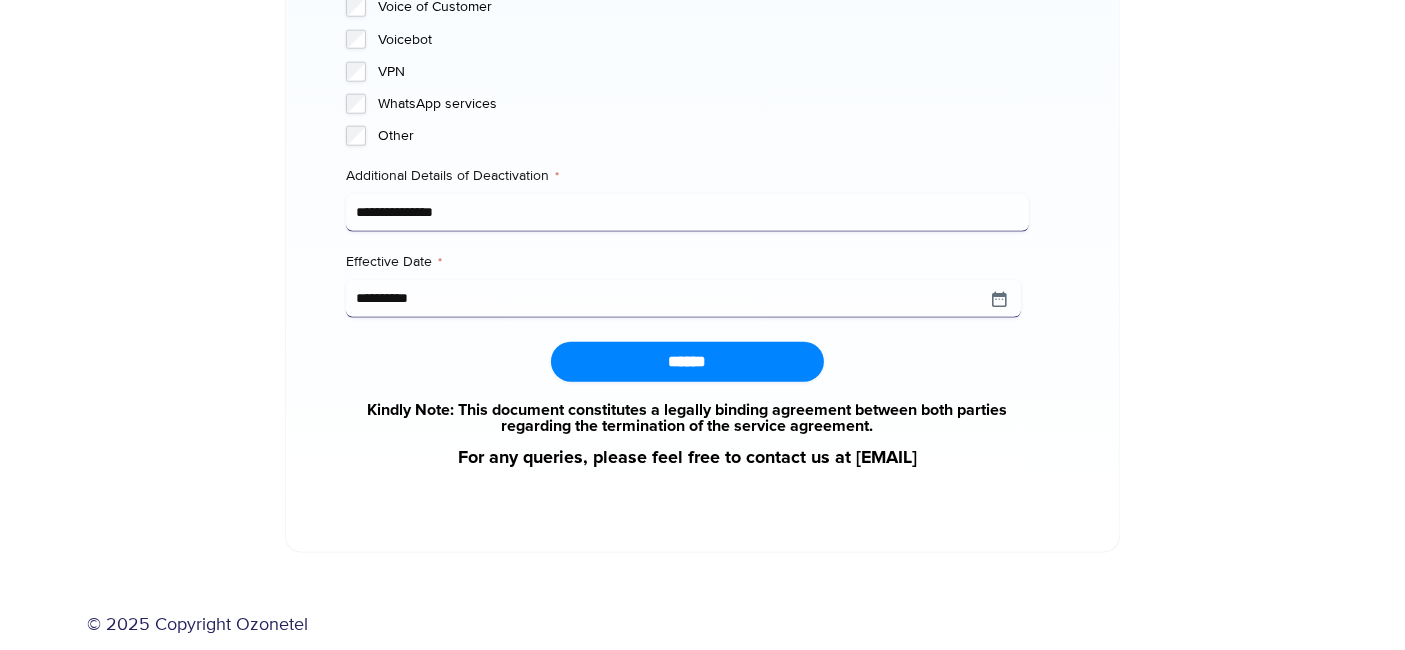 click on "**********" at bounding box center [687, 213] 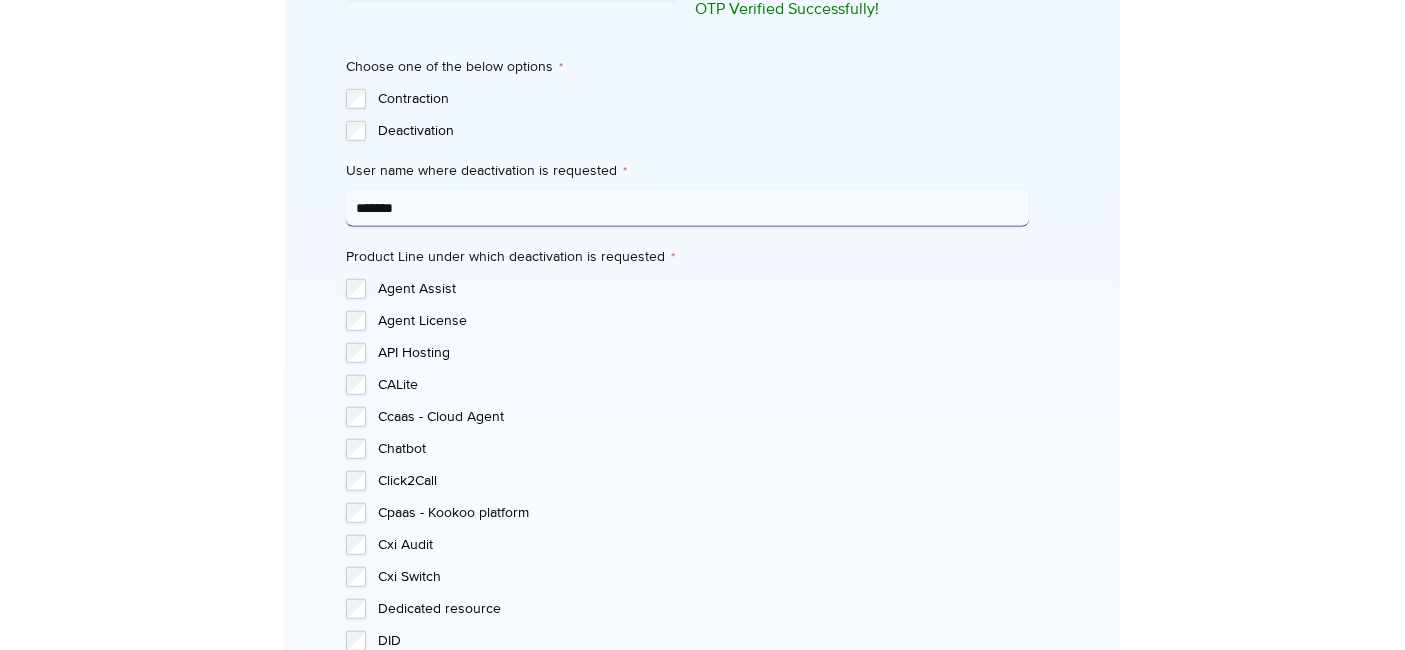 scroll, scrollTop: 1292, scrollLeft: 0, axis: vertical 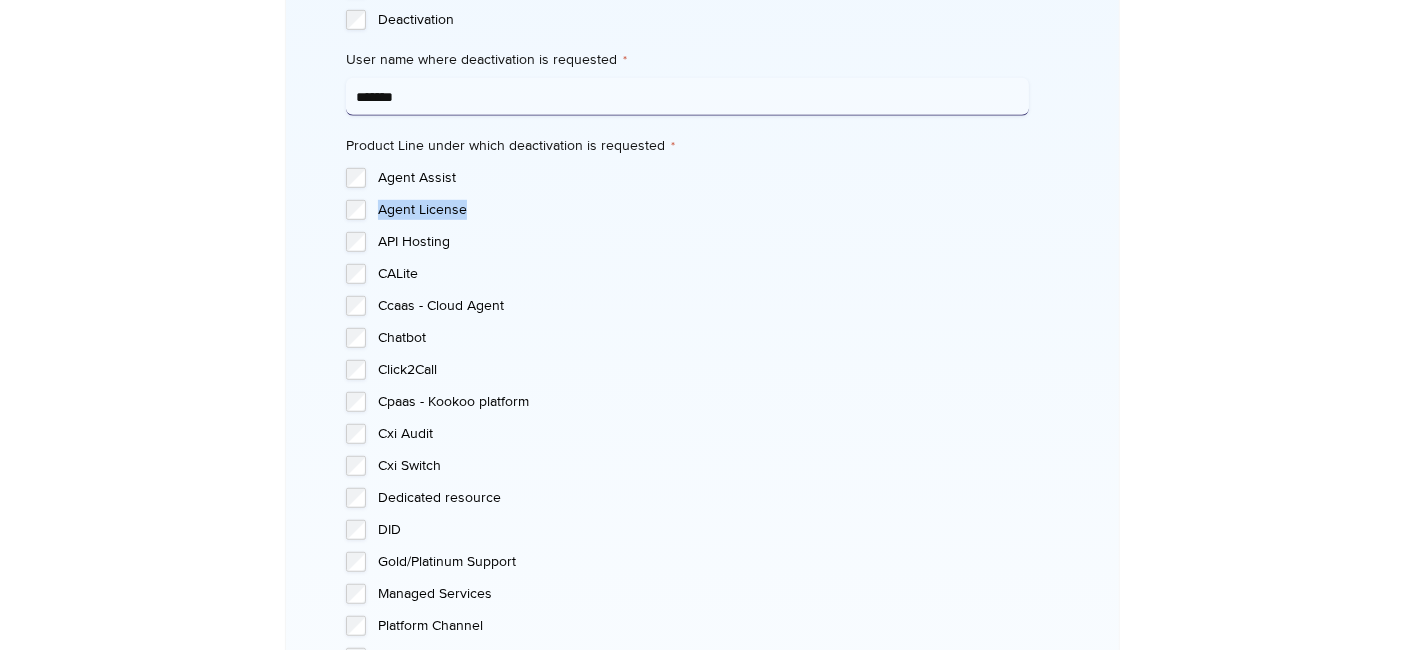 drag, startPoint x: 480, startPoint y: 258, endPoint x: 372, endPoint y: 252, distance: 108.16654 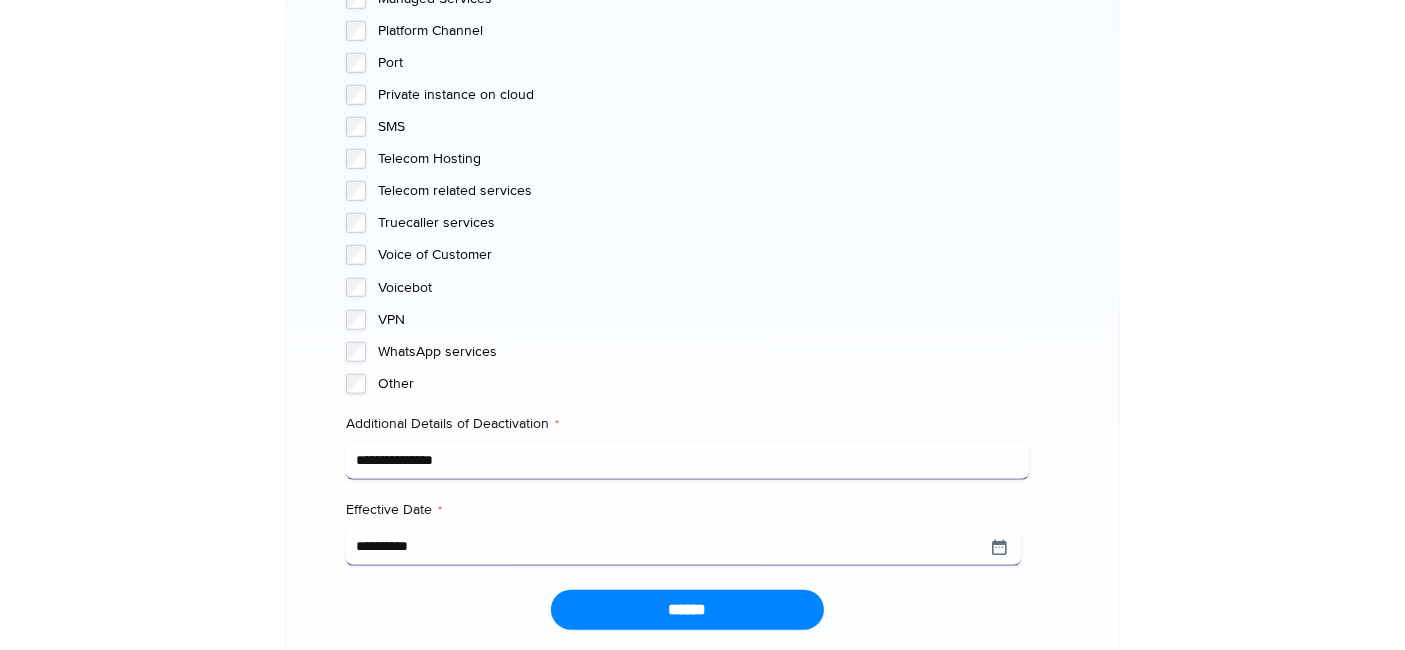 scroll, scrollTop: 2181, scrollLeft: 0, axis: vertical 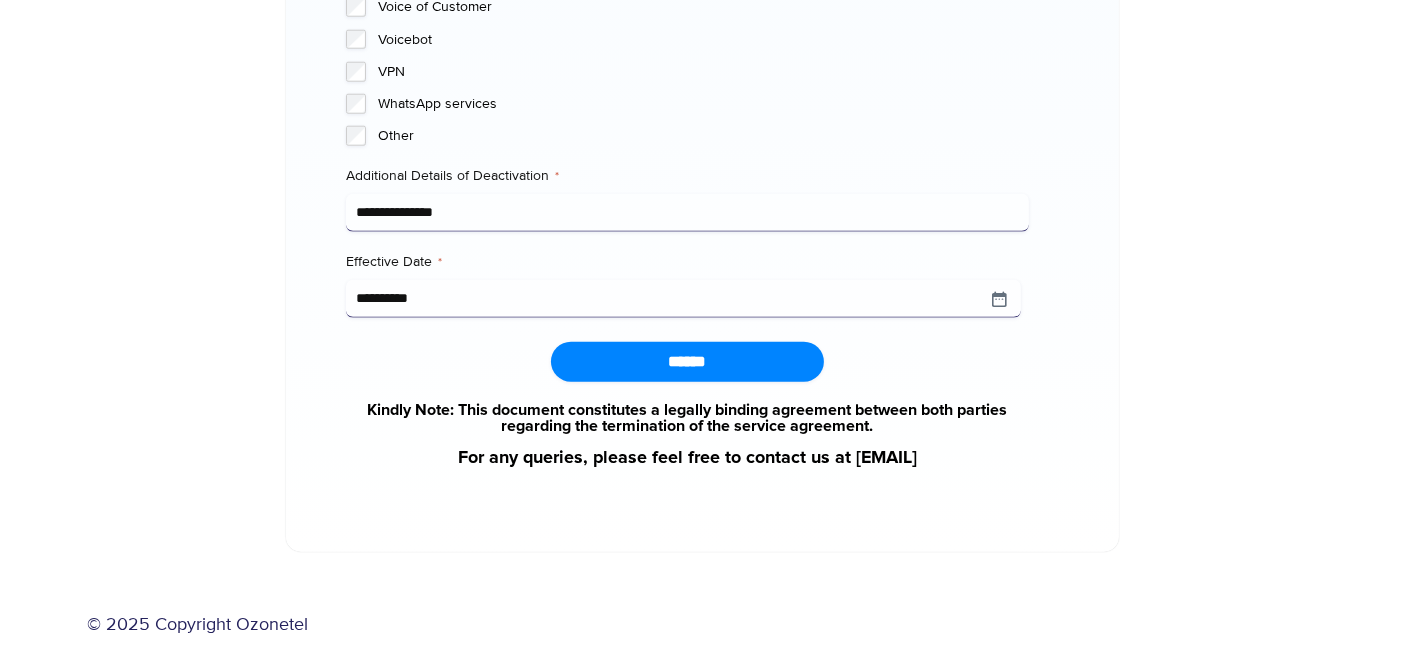 click on "**********" at bounding box center [687, 213] 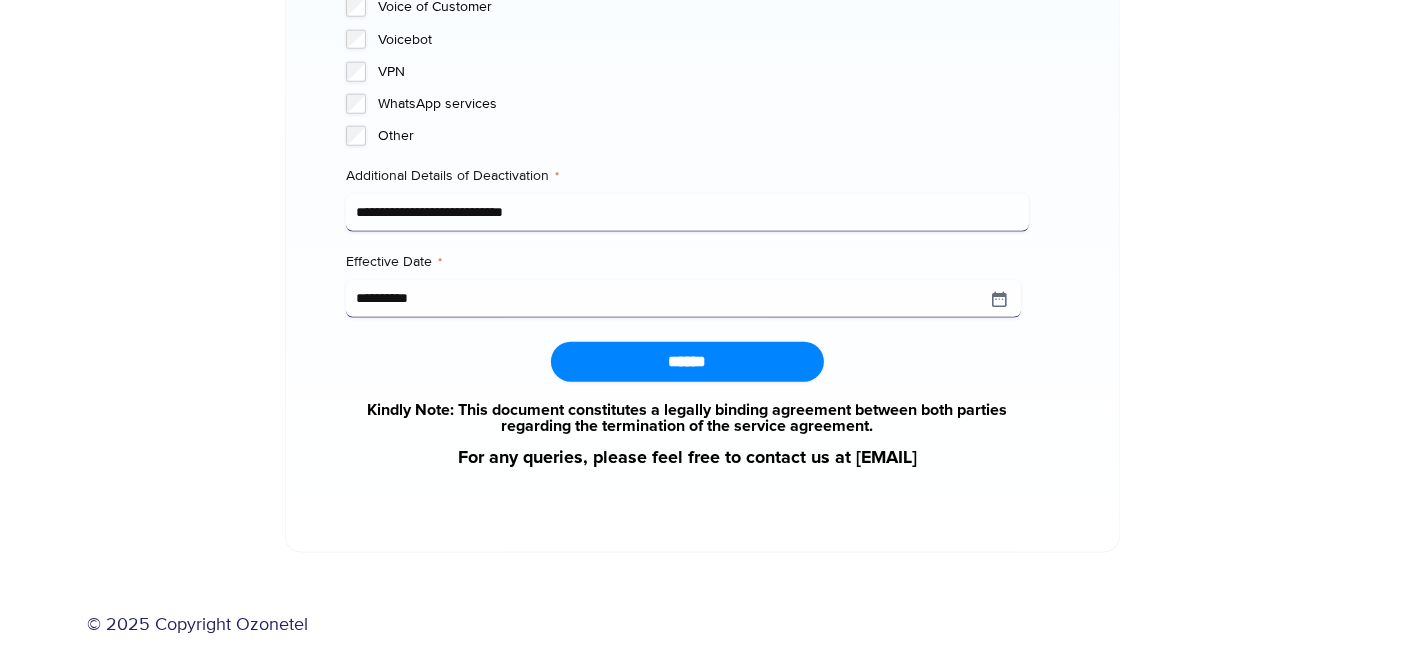 type on "**********" 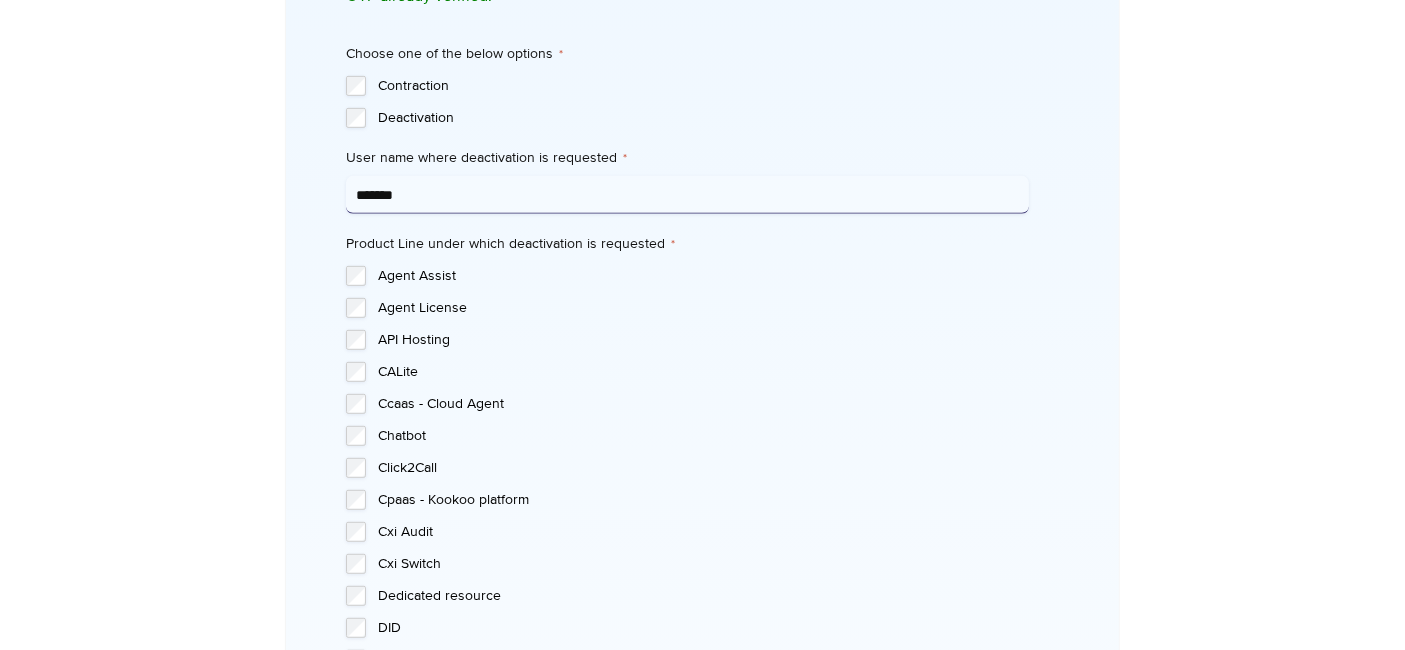 scroll, scrollTop: 1555, scrollLeft: 0, axis: vertical 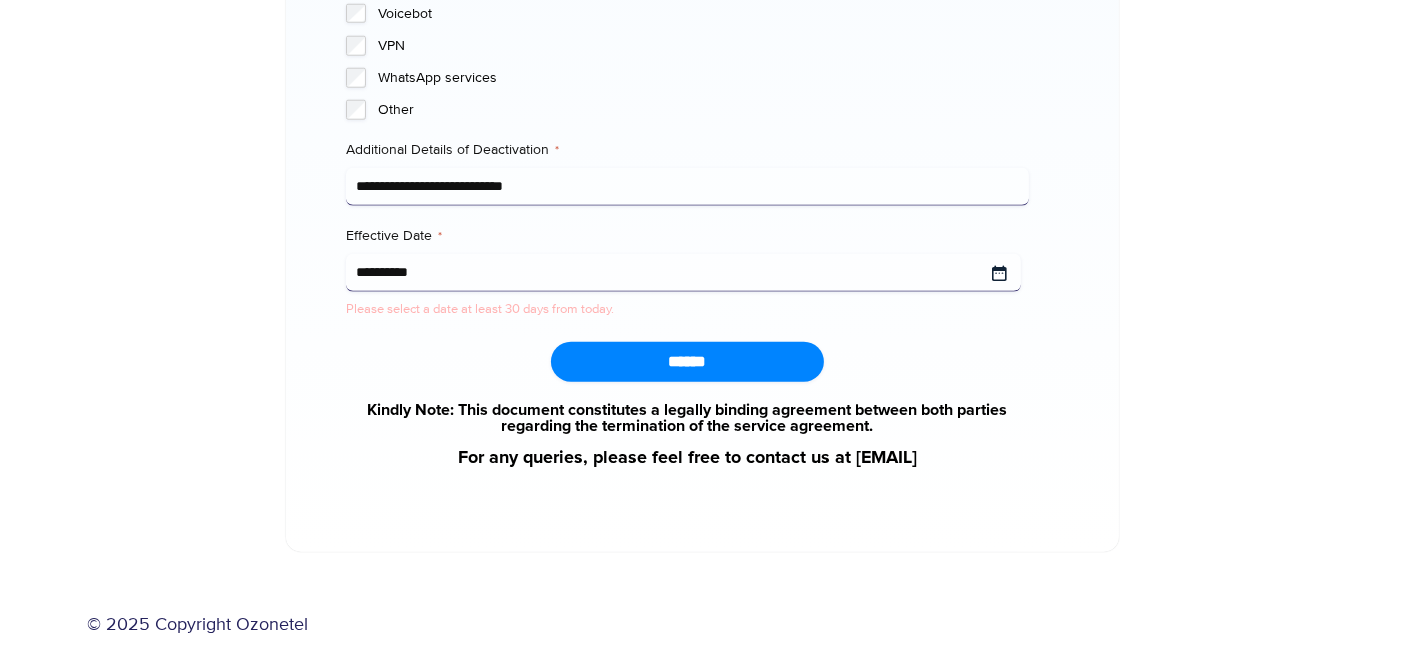 click on "**********" at bounding box center [683, 273] 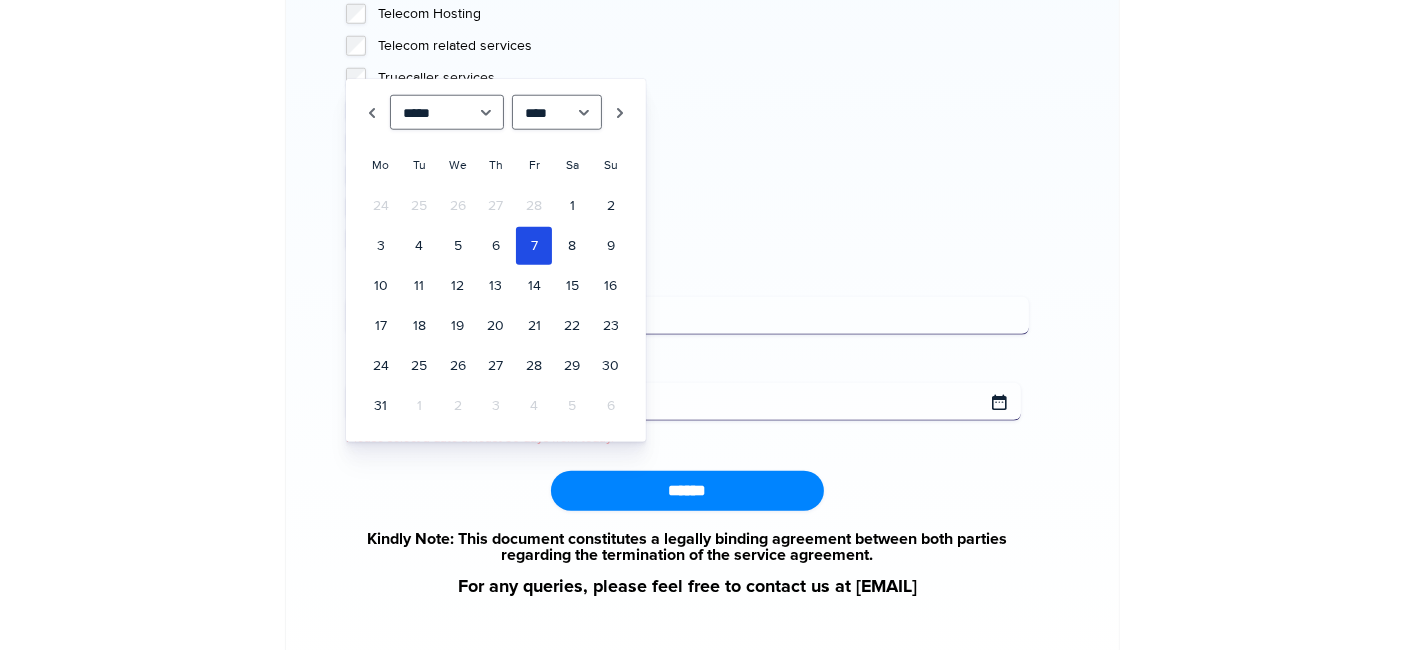 scroll, scrollTop: 1777, scrollLeft: 0, axis: vertical 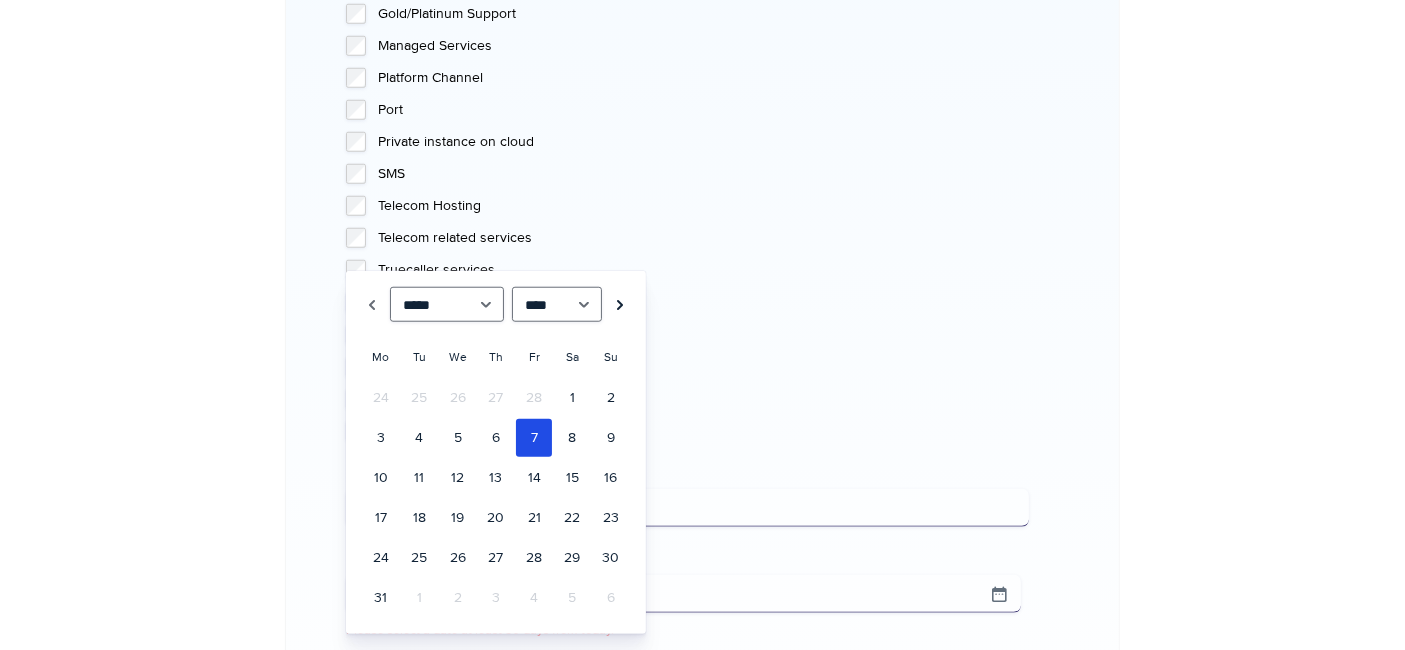 click on "Next" at bounding box center [620, 304] 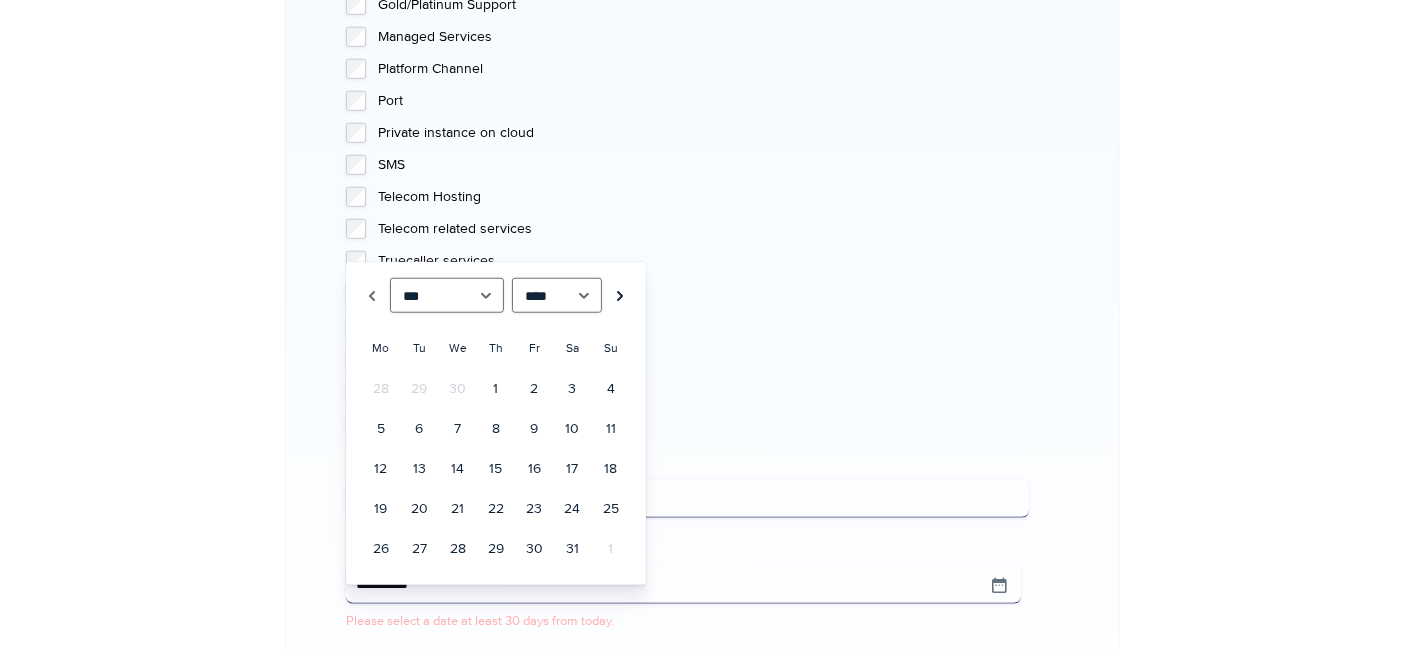 click on "Next" at bounding box center [620, 295] 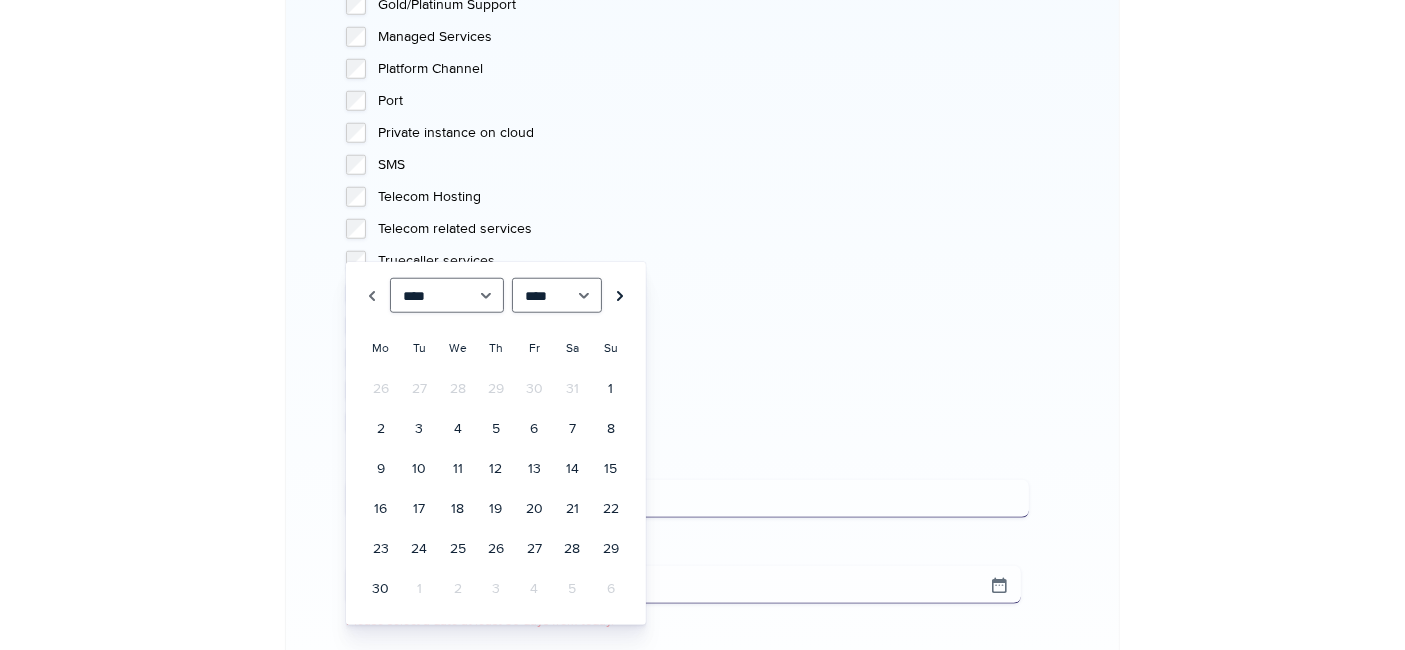 click on "Next" at bounding box center (620, 295) 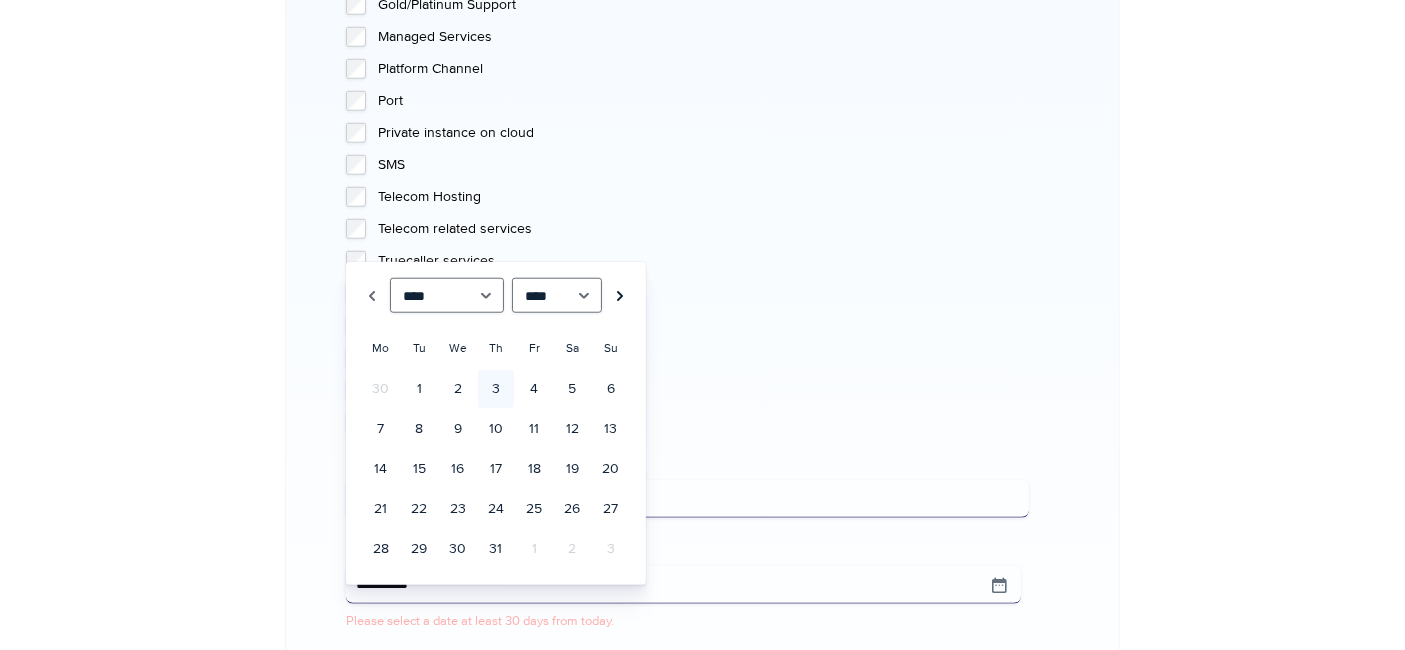 click on "Next" at bounding box center [620, 295] 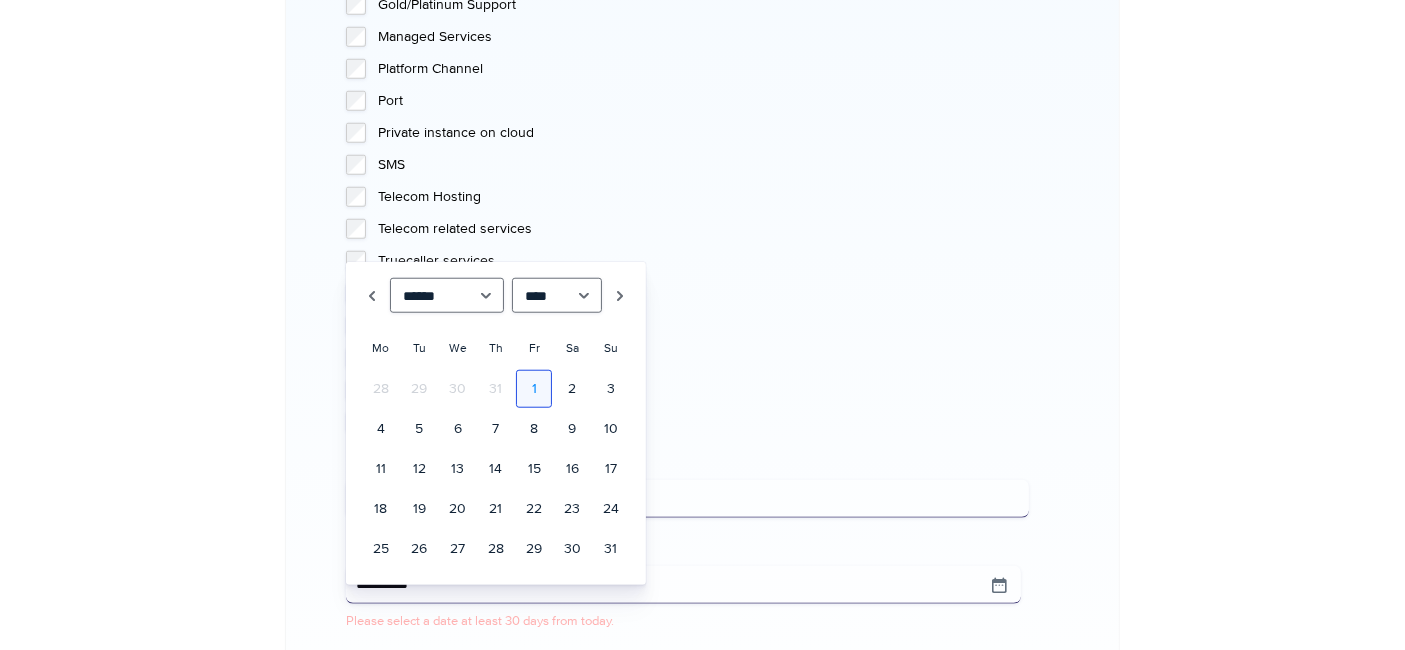 click on "1" at bounding box center (534, 389) 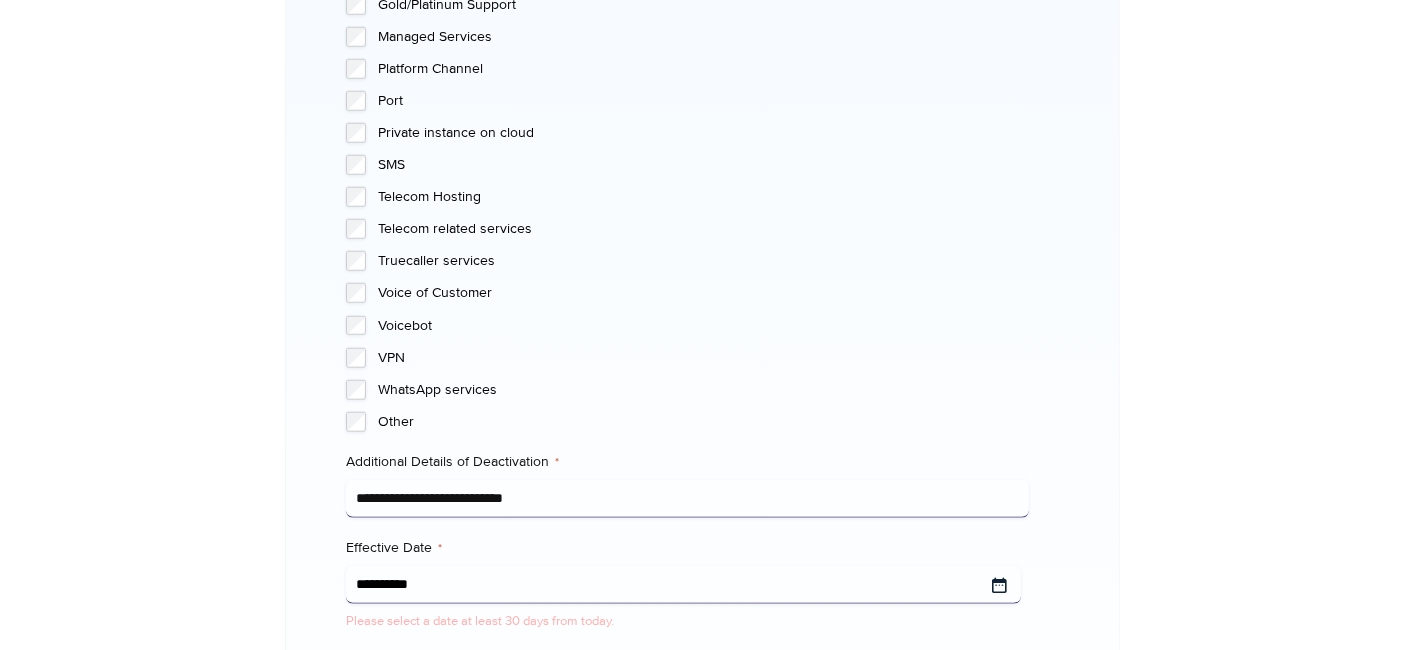 click on "Effective Date *" at bounding box center [683, 585] 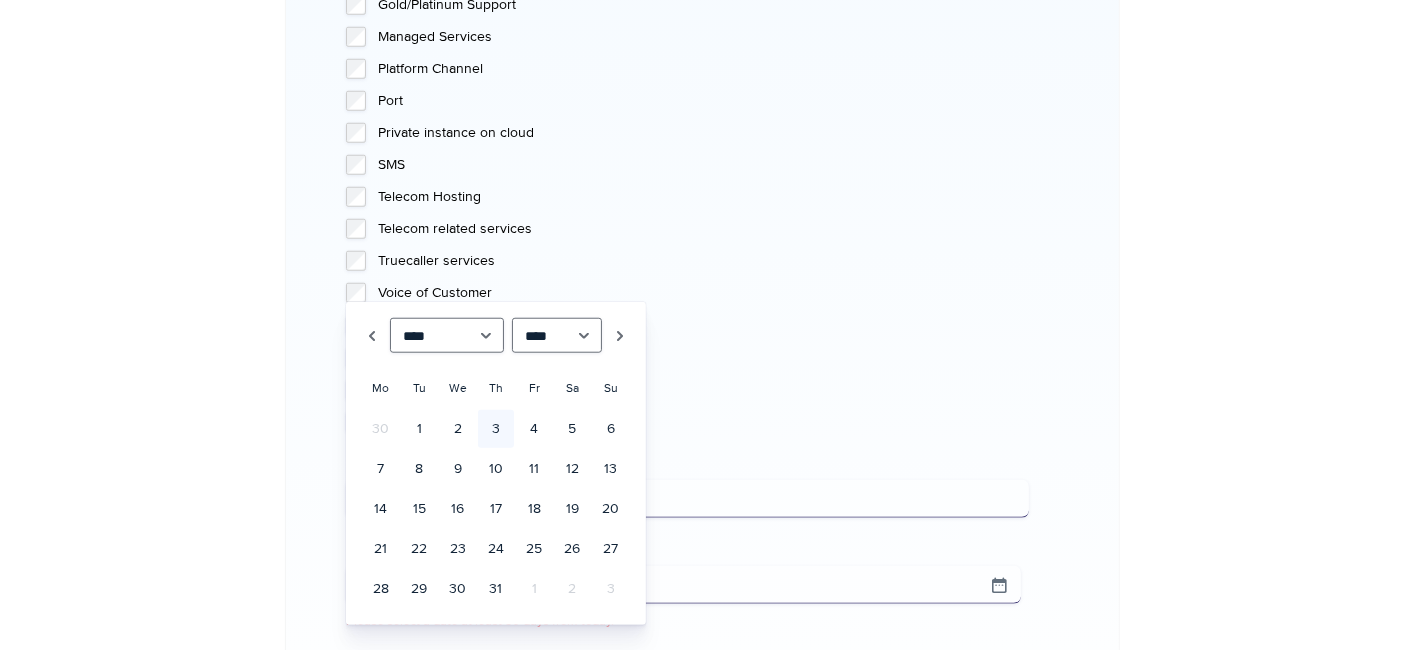 click on "******* ******** ***** ***** *** **** **** ****** ********* ******* ******** ******** **** **** **** **** **** **** **** **** **** **** **** **** **** **** **** **** **** **** **** **** **** **** **** **** **** **** **** **** **** **** **** **** **** **** **** **** **** **** **** **** **** **** **** **** **** **** **** **** **** **** **** **** **** **** **** **** **** **** **** **** **** **** **** **** **** **** **** **** **** **** **** **** **** **** **** **** **** **** **** **** **** **** **** **** **** **** **** **** **** **** **** **** **** **** **** **** **** **** **** **** **** **** **** **** **** **** **** **** **** **** **** **** **** **** **** **** **** **** **** **** ****" at bounding box center (496, 335) 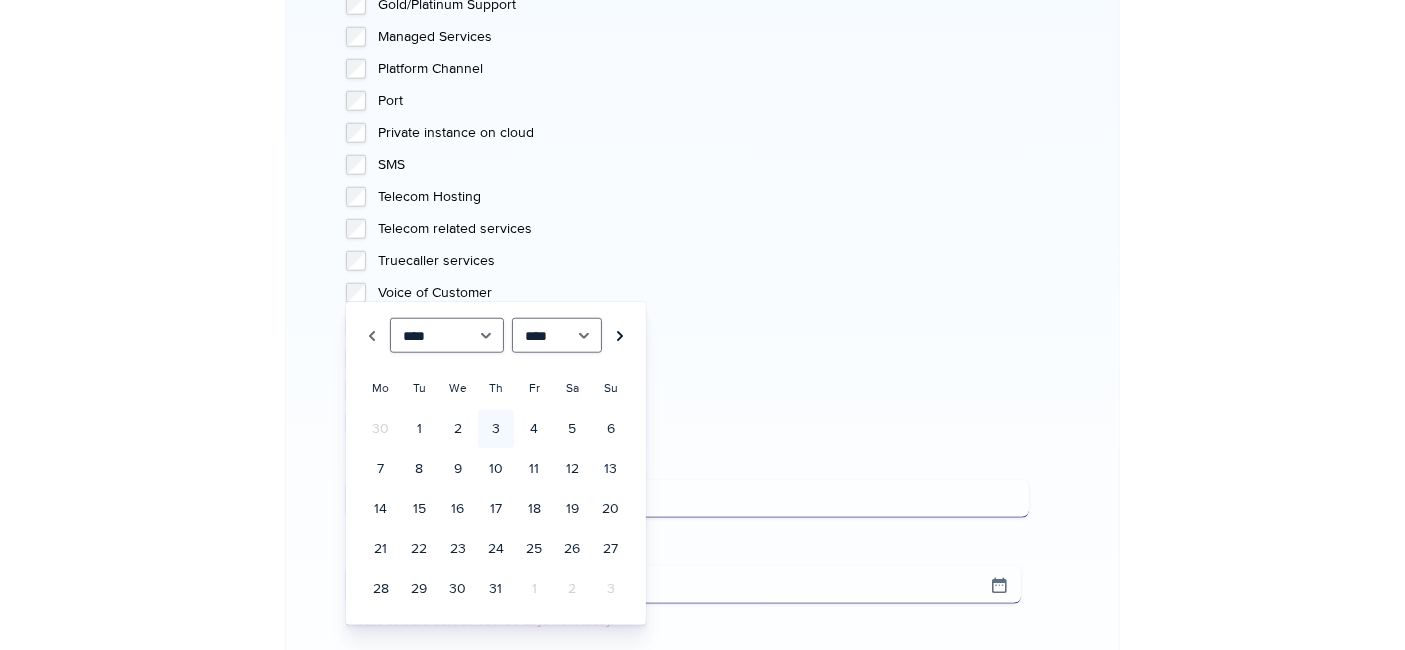 click on "Next" at bounding box center (620, 335) 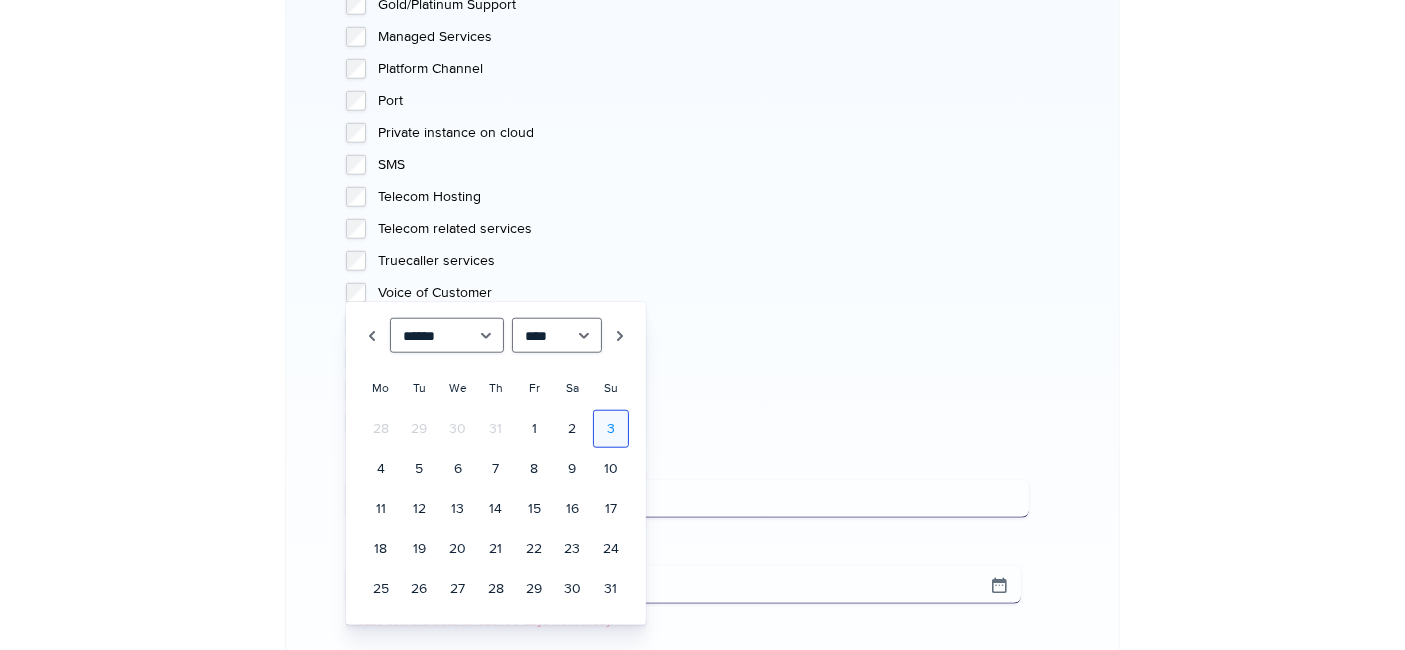 click on "3" at bounding box center (611, 429) 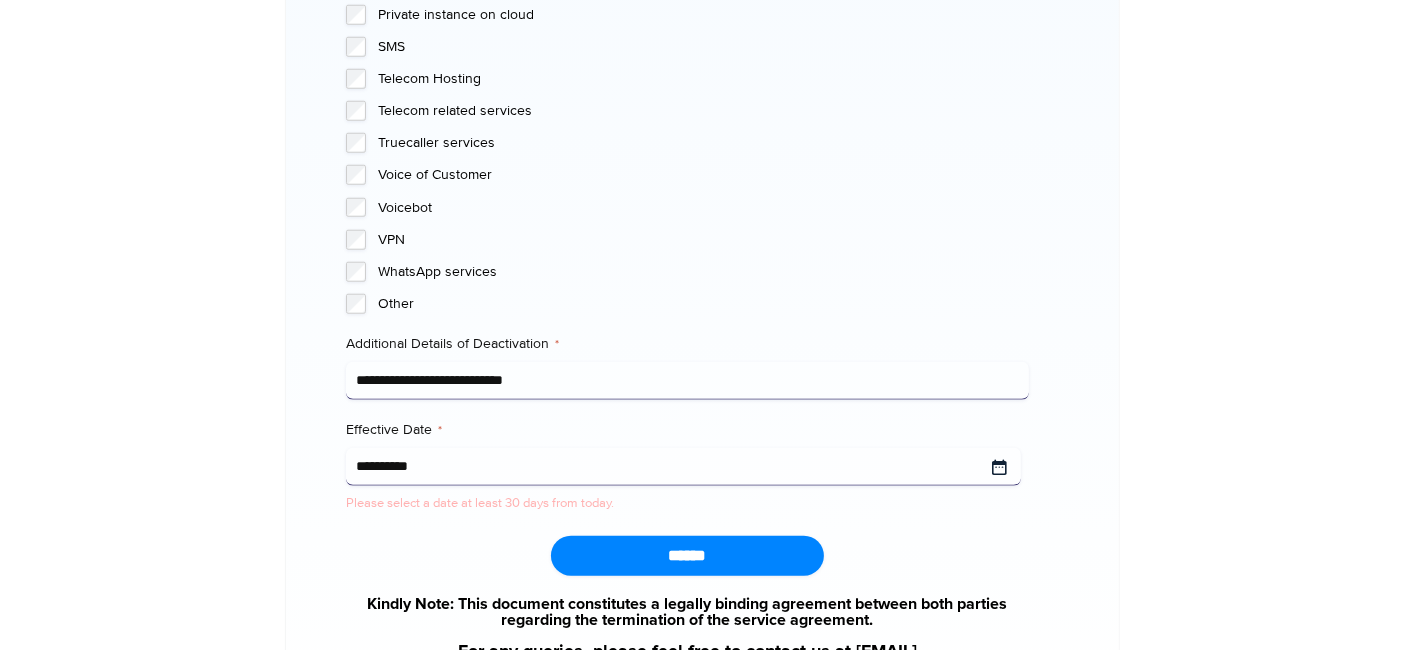 scroll, scrollTop: 2120, scrollLeft: 0, axis: vertical 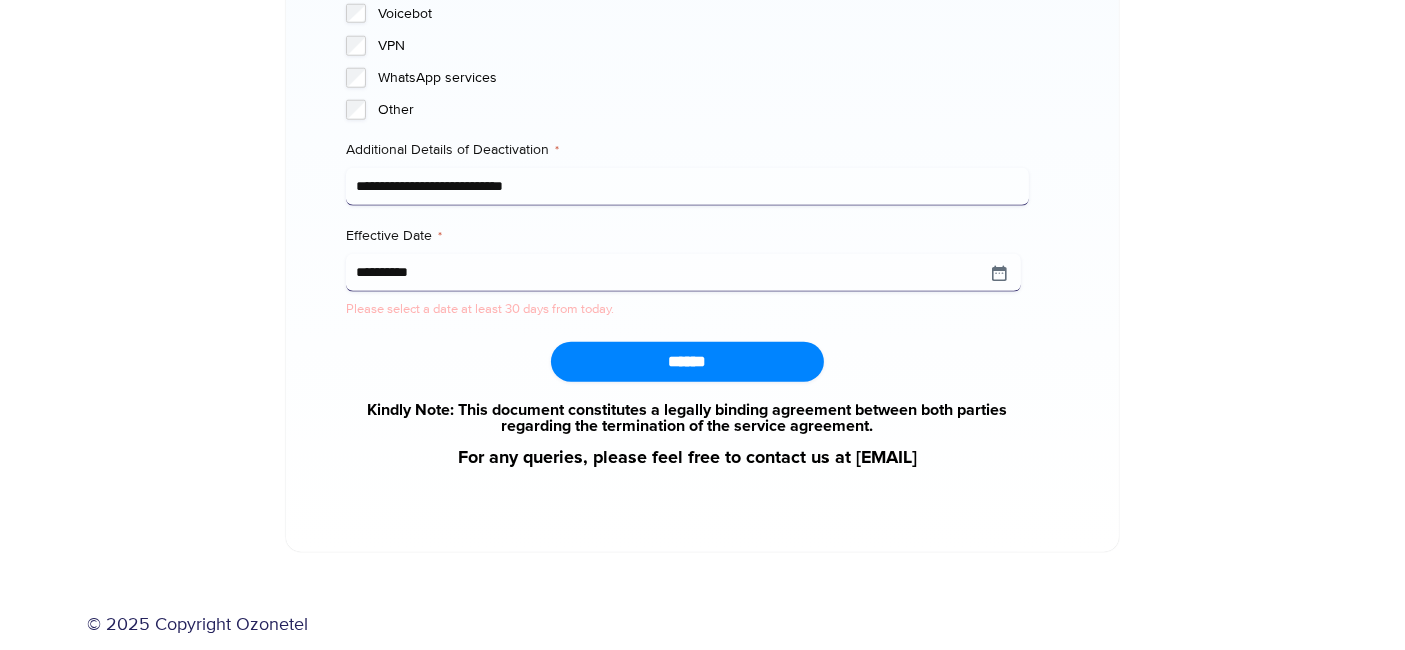 click on "Mo" at bounding box center [702, -720] 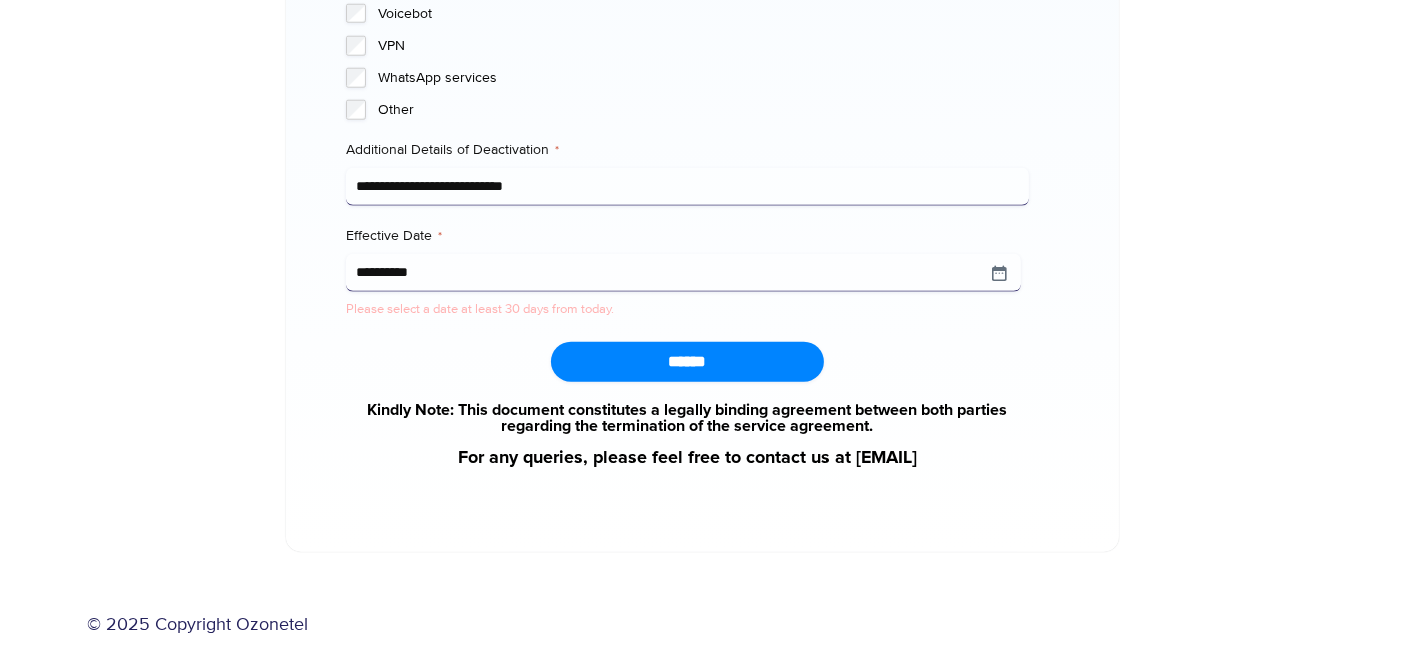 click on "******" at bounding box center (687, 362) 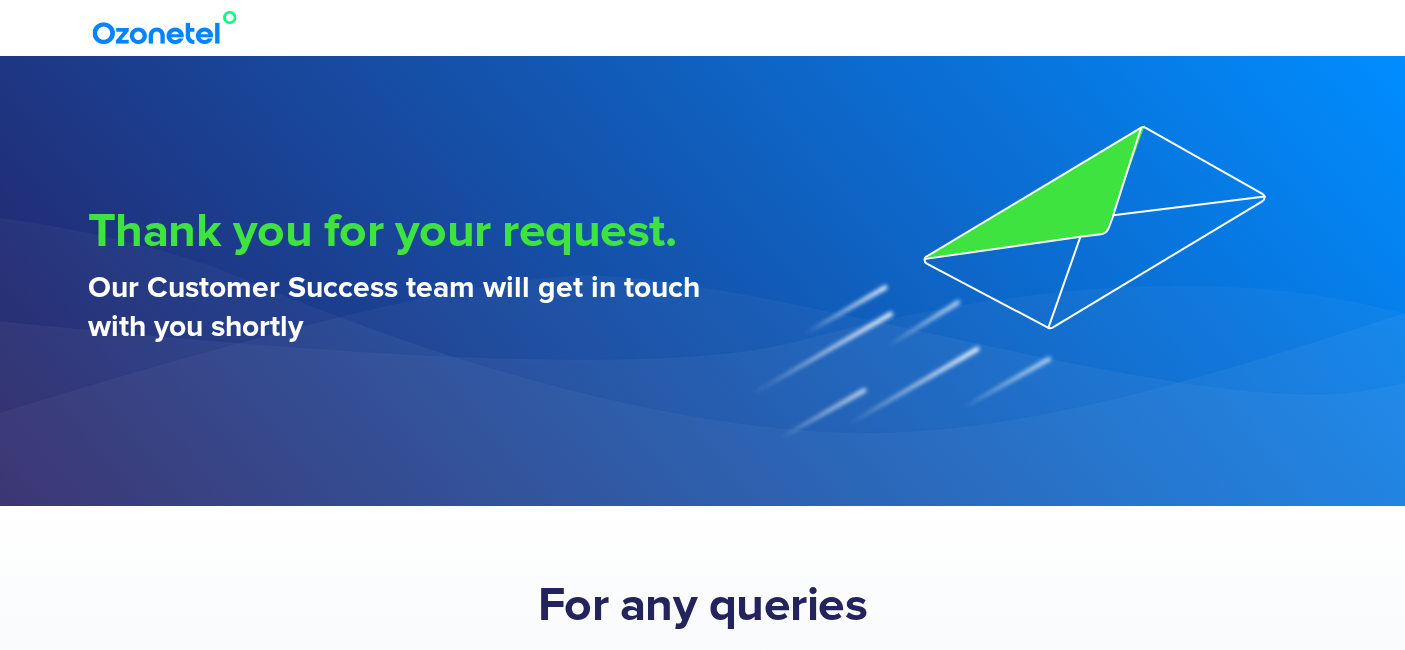 scroll, scrollTop: 134, scrollLeft: 0, axis: vertical 